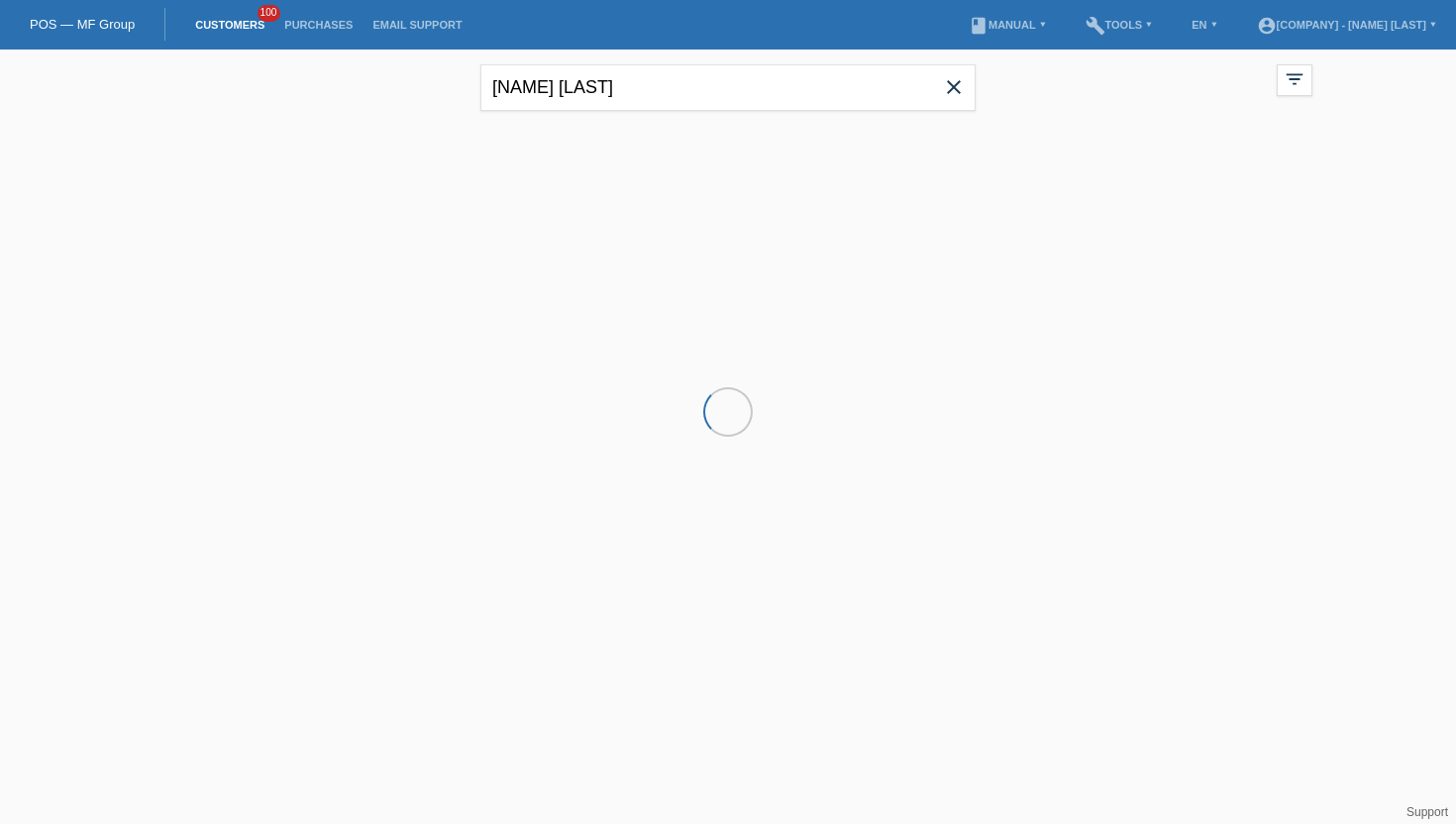 scroll, scrollTop: 0, scrollLeft: 0, axis: both 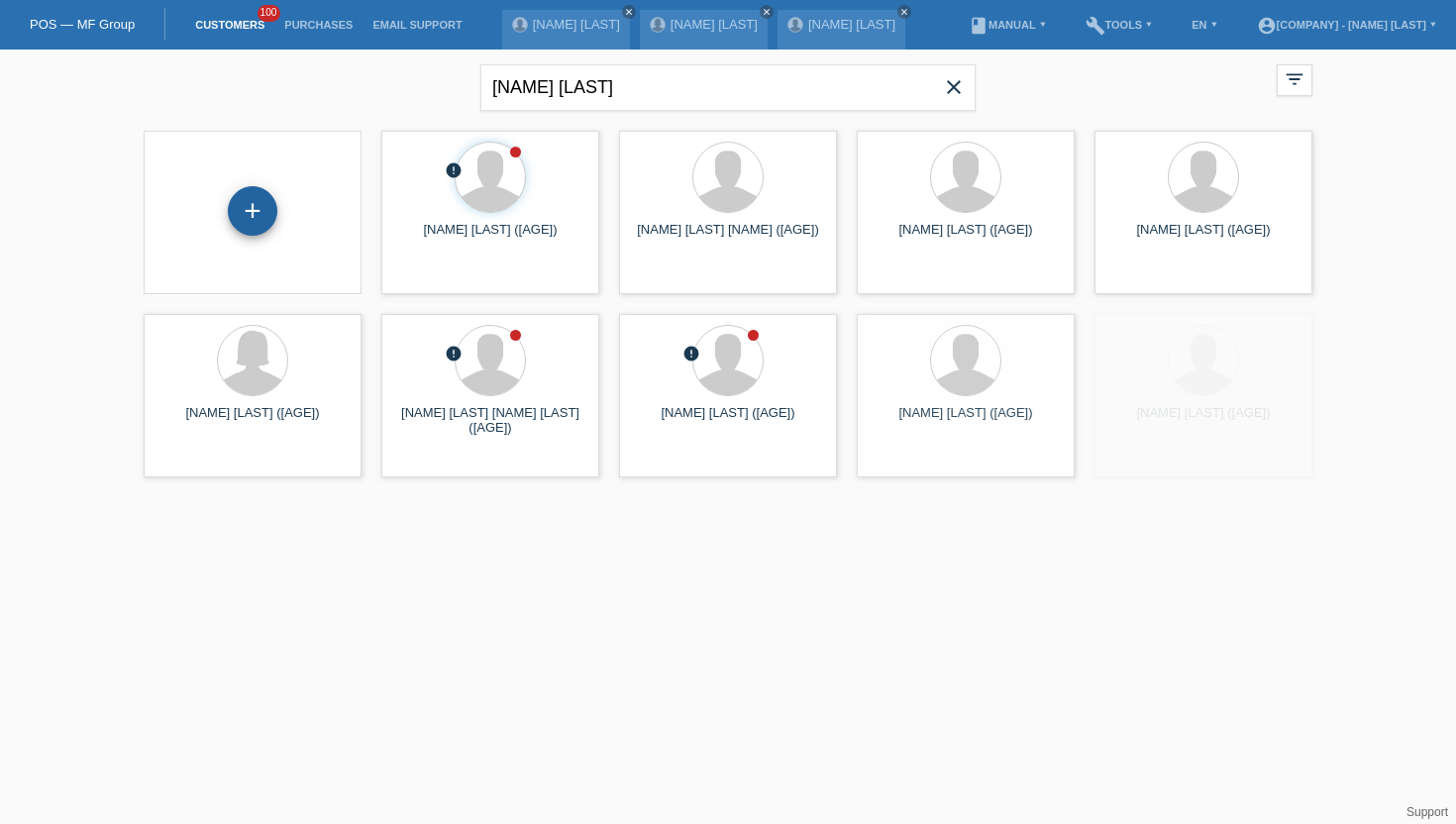 click on "+" at bounding box center (253, 211) 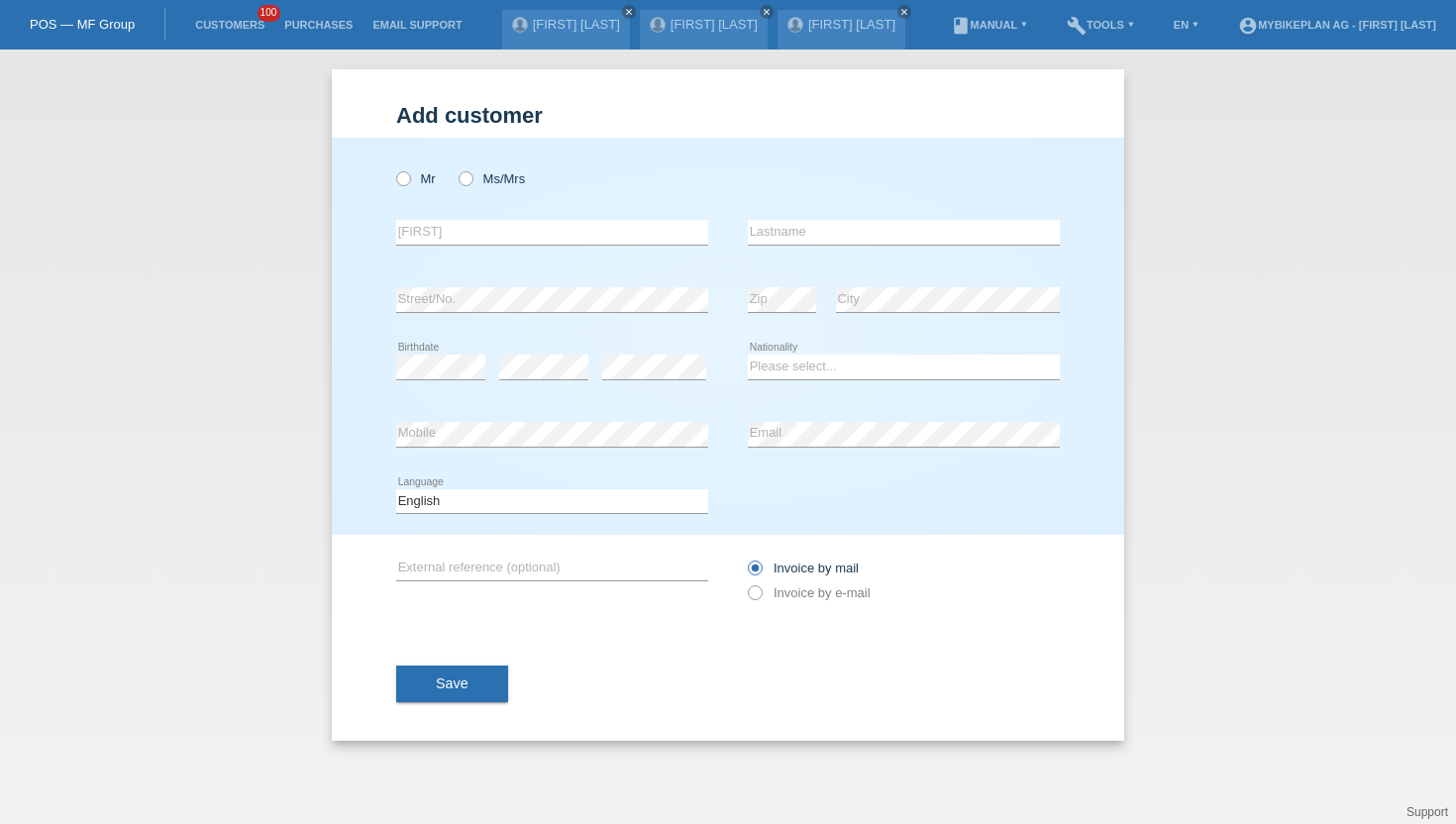 scroll, scrollTop: 0, scrollLeft: 0, axis: both 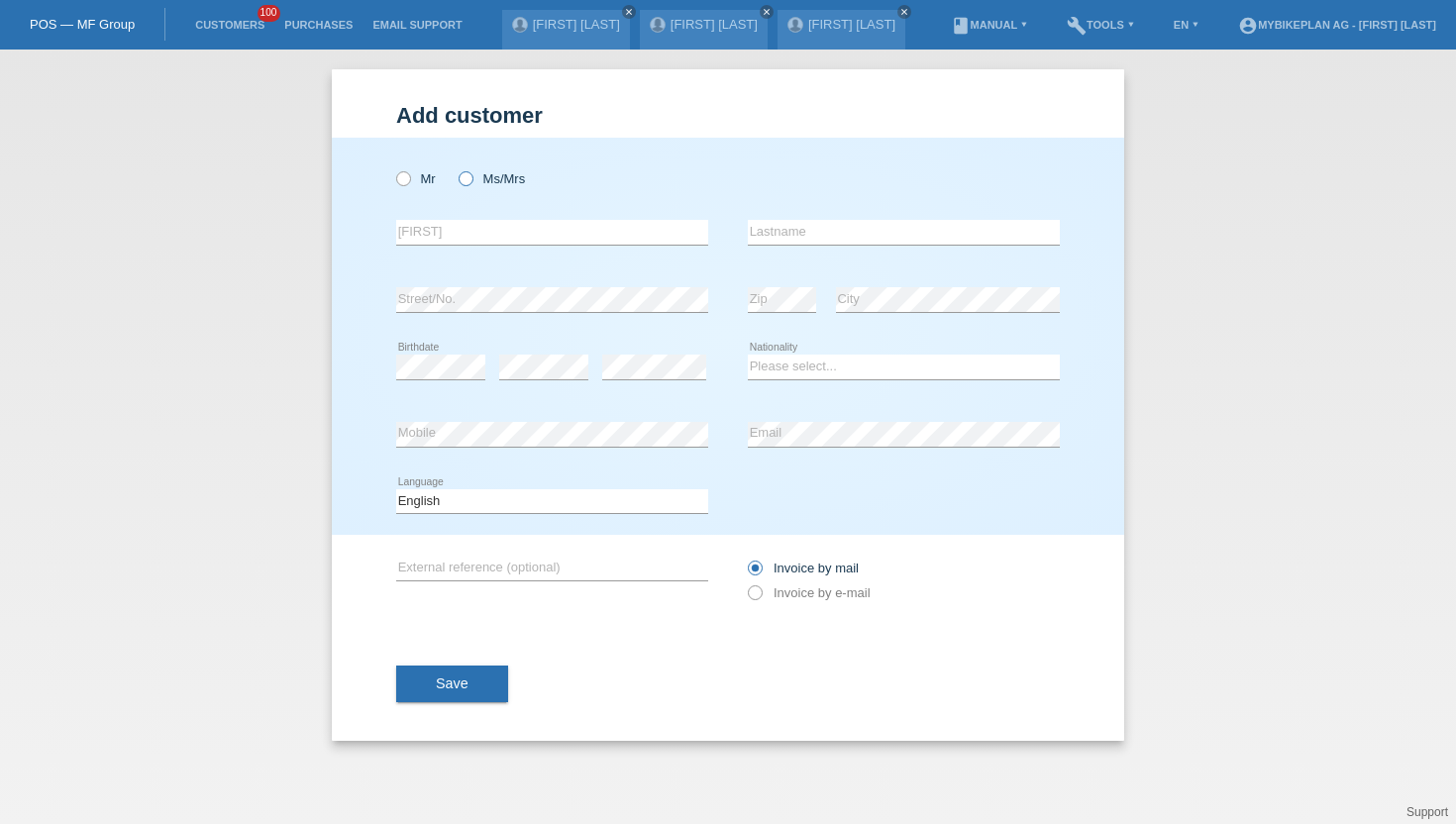click at bounding box center (456, 168) 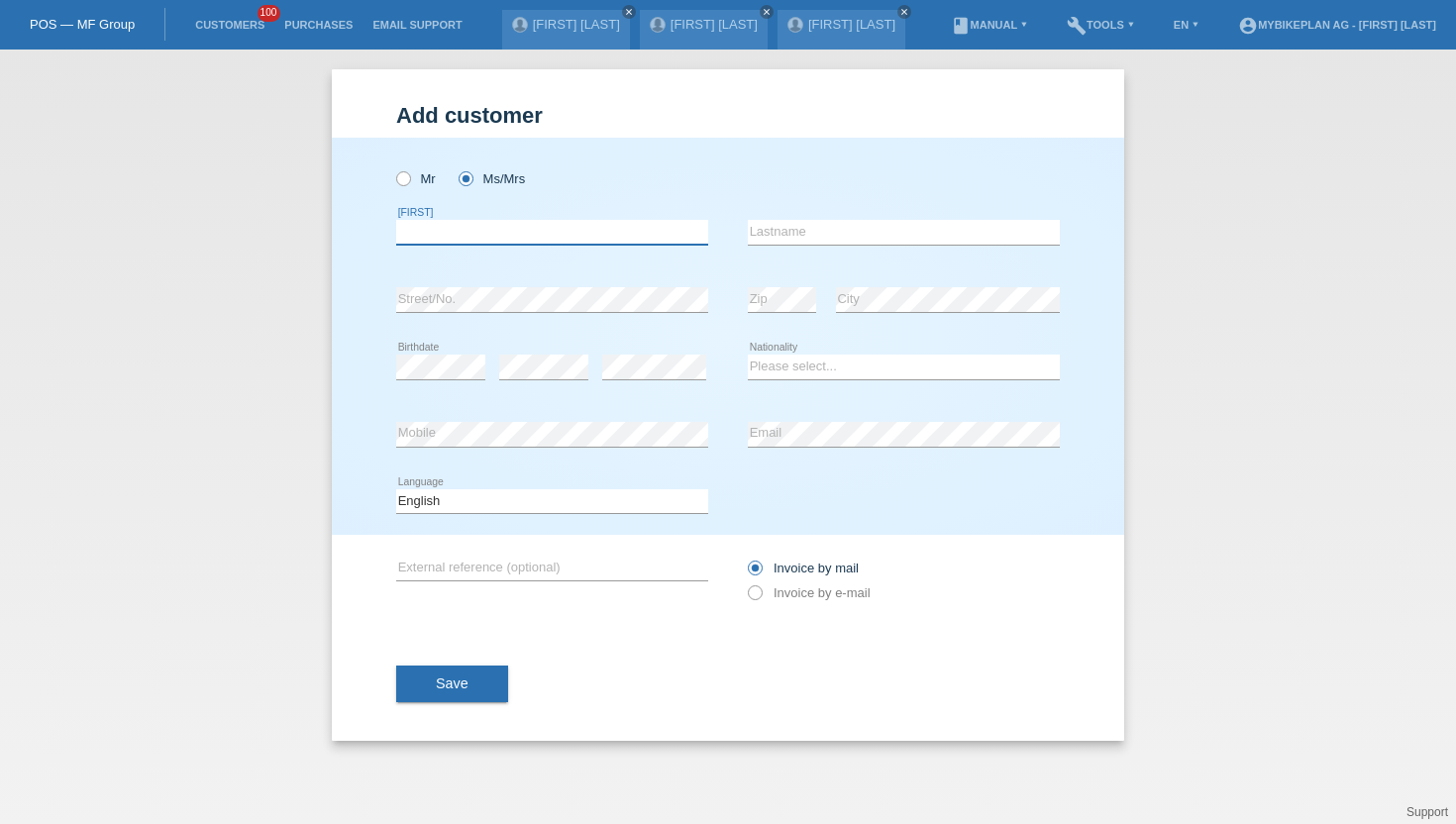click at bounding box center [552, 232] 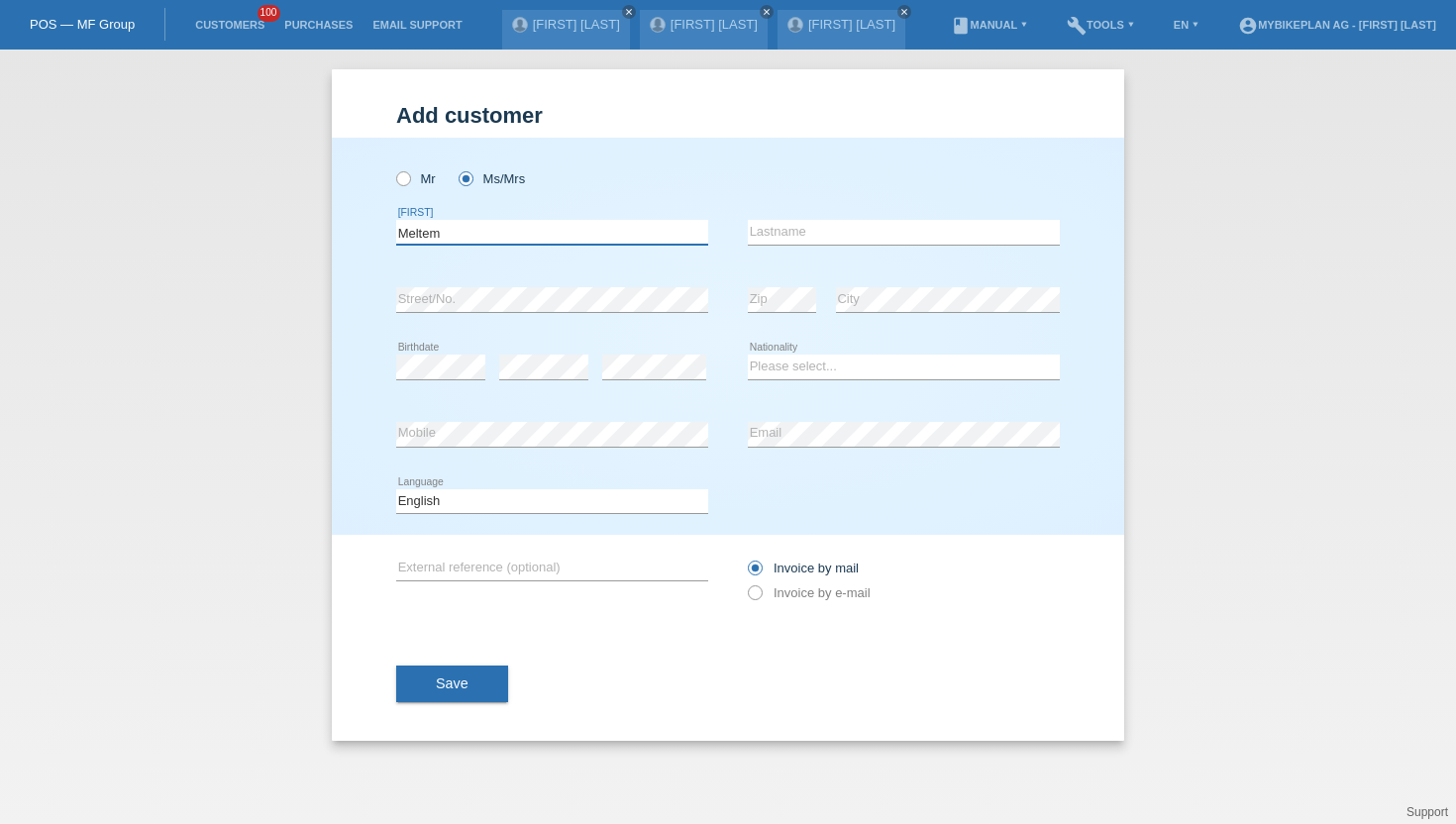 type on "Meltem" 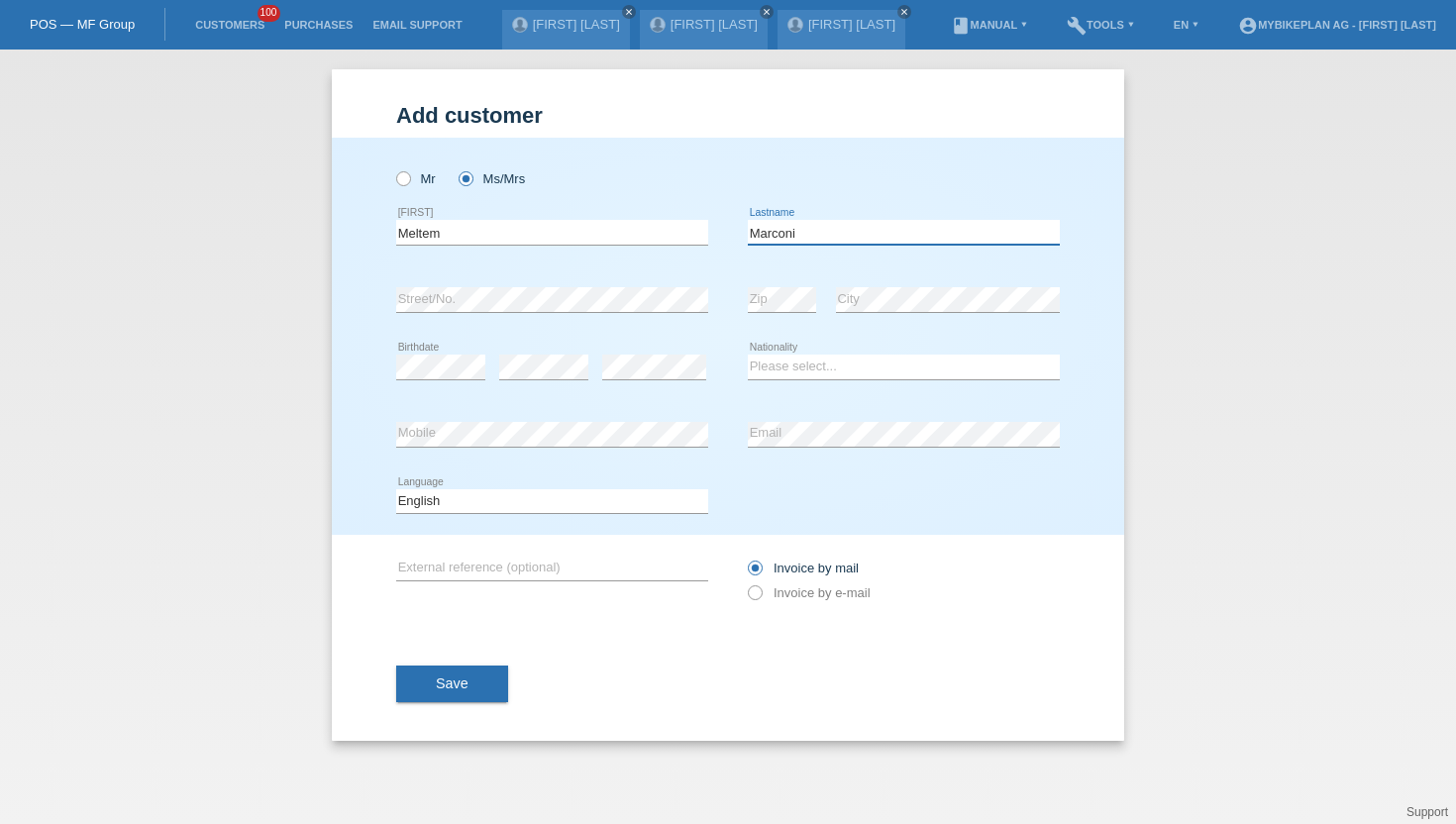 type on "Marconi" 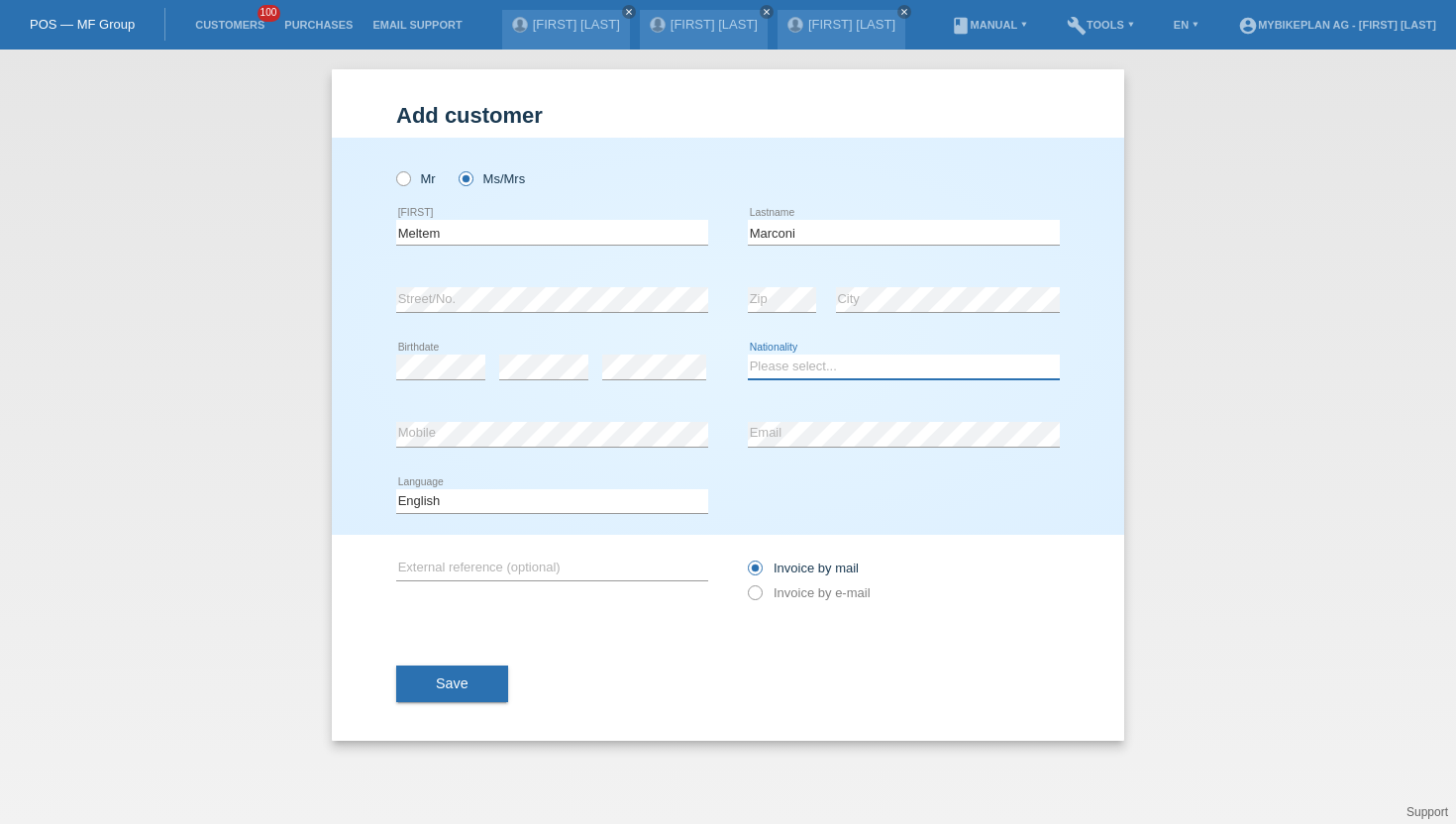 click on "Please select...
[COUNTRY]
[COUNTRY]
[COUNTRY]
[COUNTRY]
------------
[COUNTRY]
[COUNTRY]
[COUNTRY]
[COUNTRY]
[COUNTRY] [COUNTRY] [COUNTRY] [COUNTRY] [COUNTRY] [COUNTRY] [COUNTRY] [COUNTRY] [COUNTRY] [COUNTRY] [COUNTRY] [COUNTRY]" at bounding box center (903, 366) 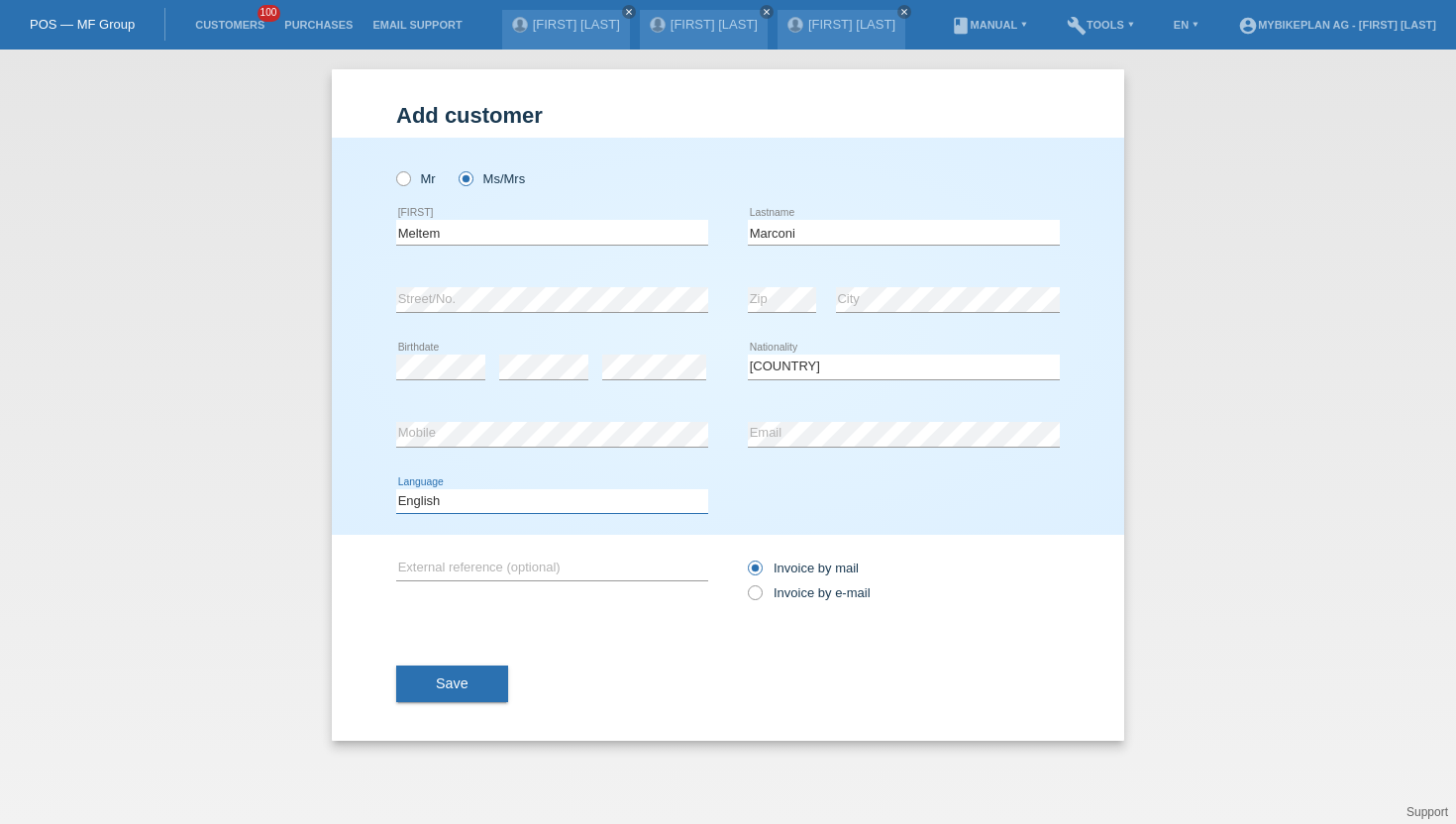 click on "Deutsch
Français
Italiano
English" at bounding box center [552, 501] 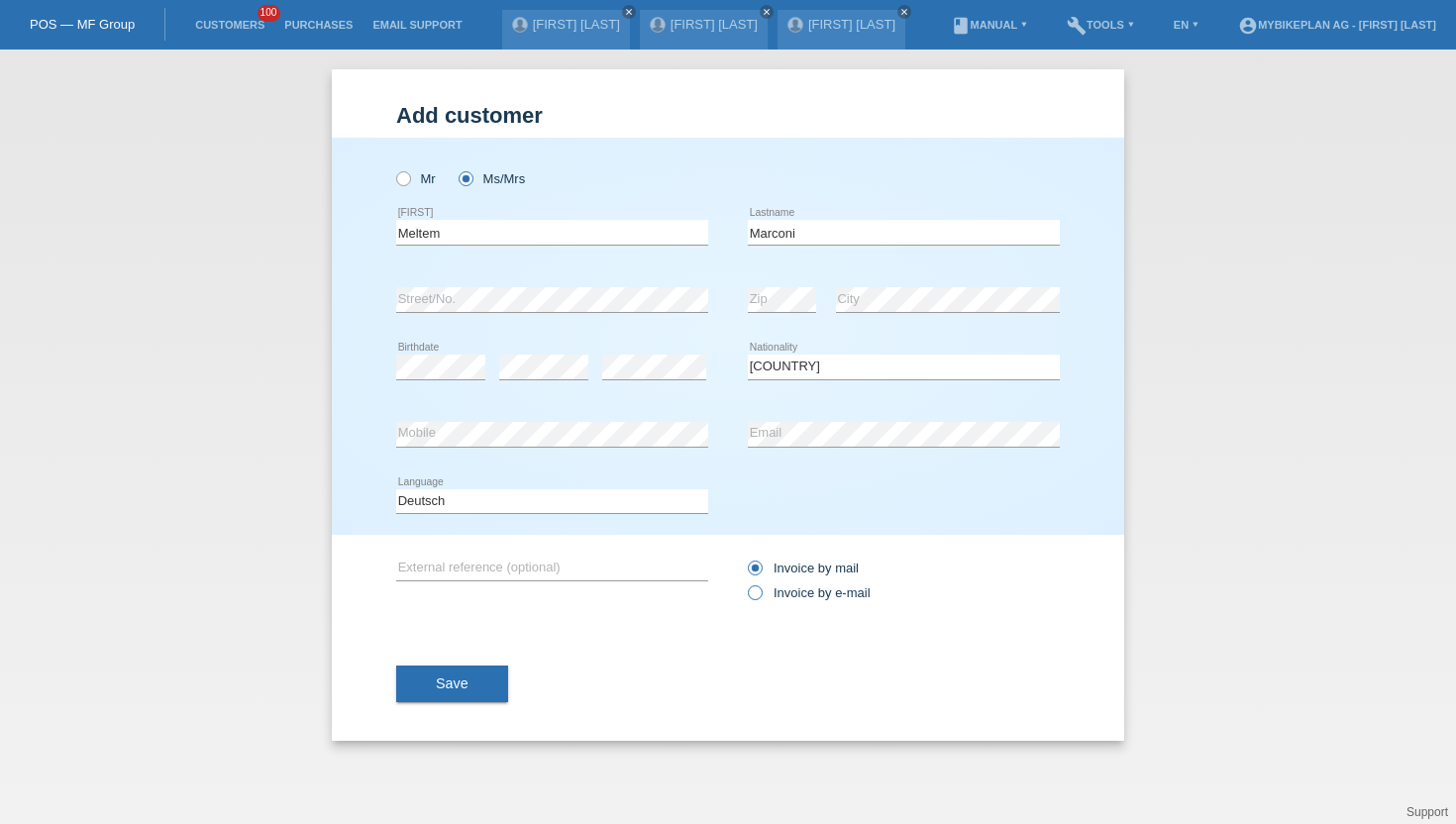 click at bounding box center (745, 582) 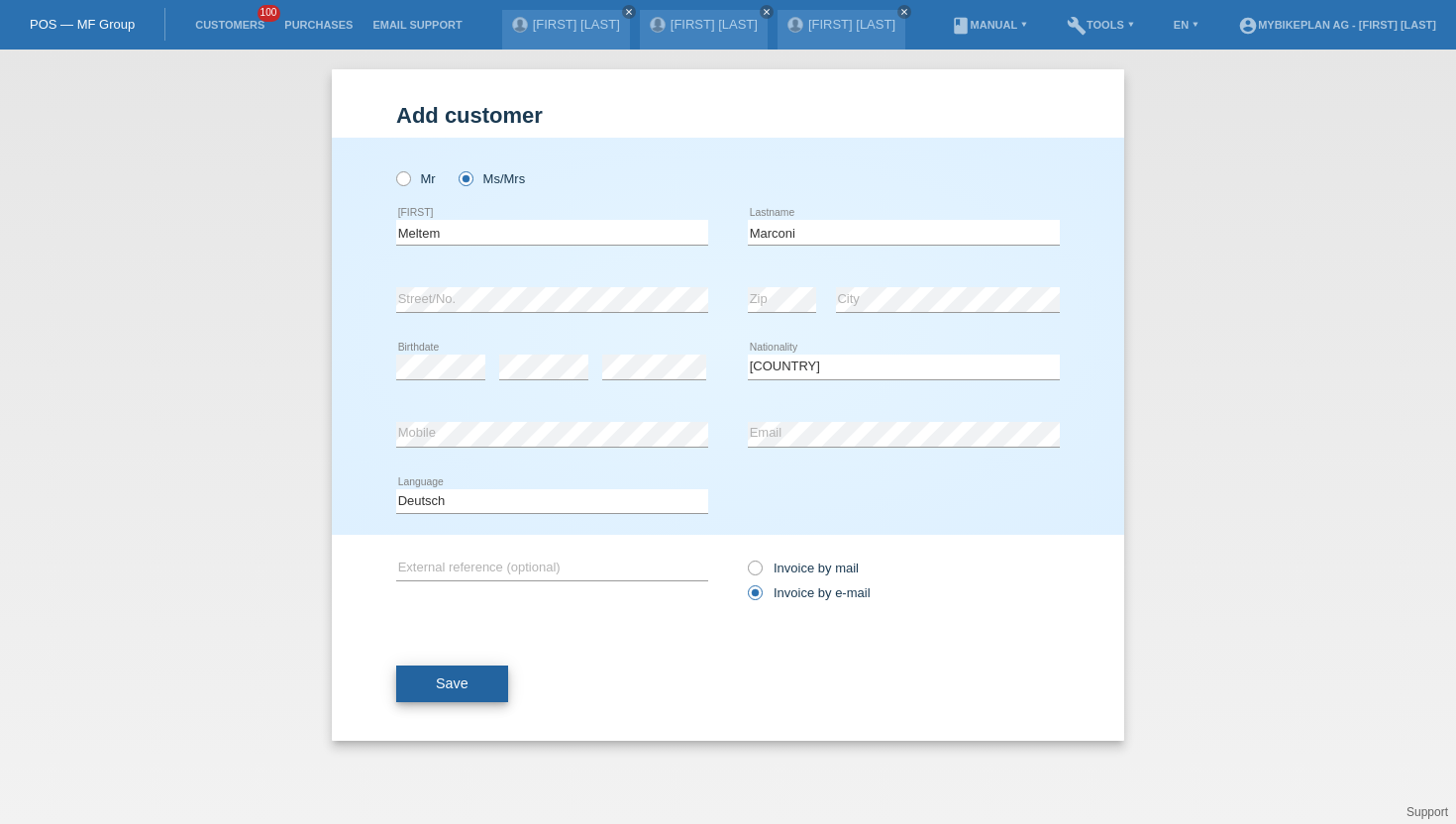 click on "Save" at bounding box center [452, 683] 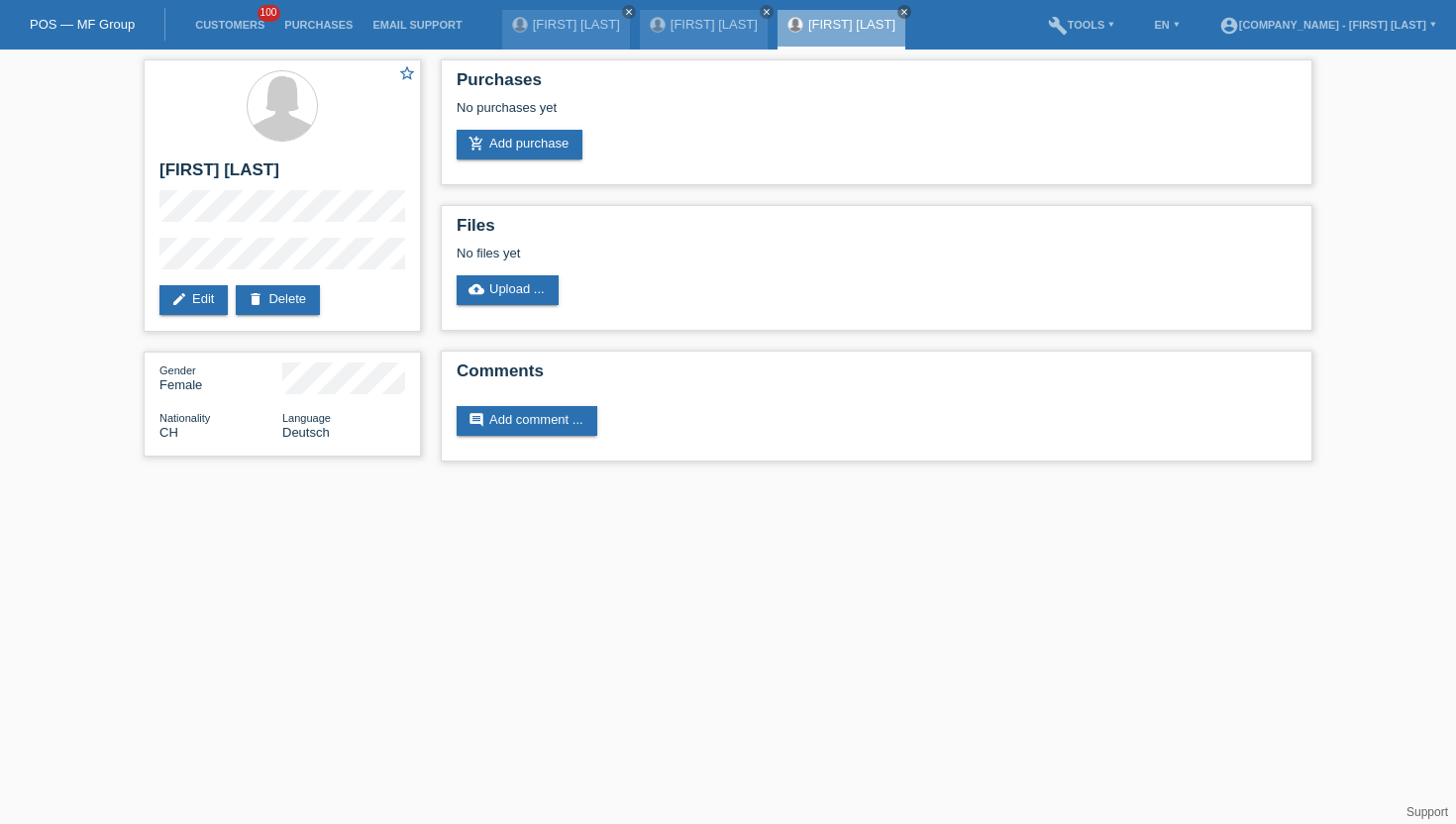 scroll, scrollTop: 0, scrollLeft: 0, axis: both 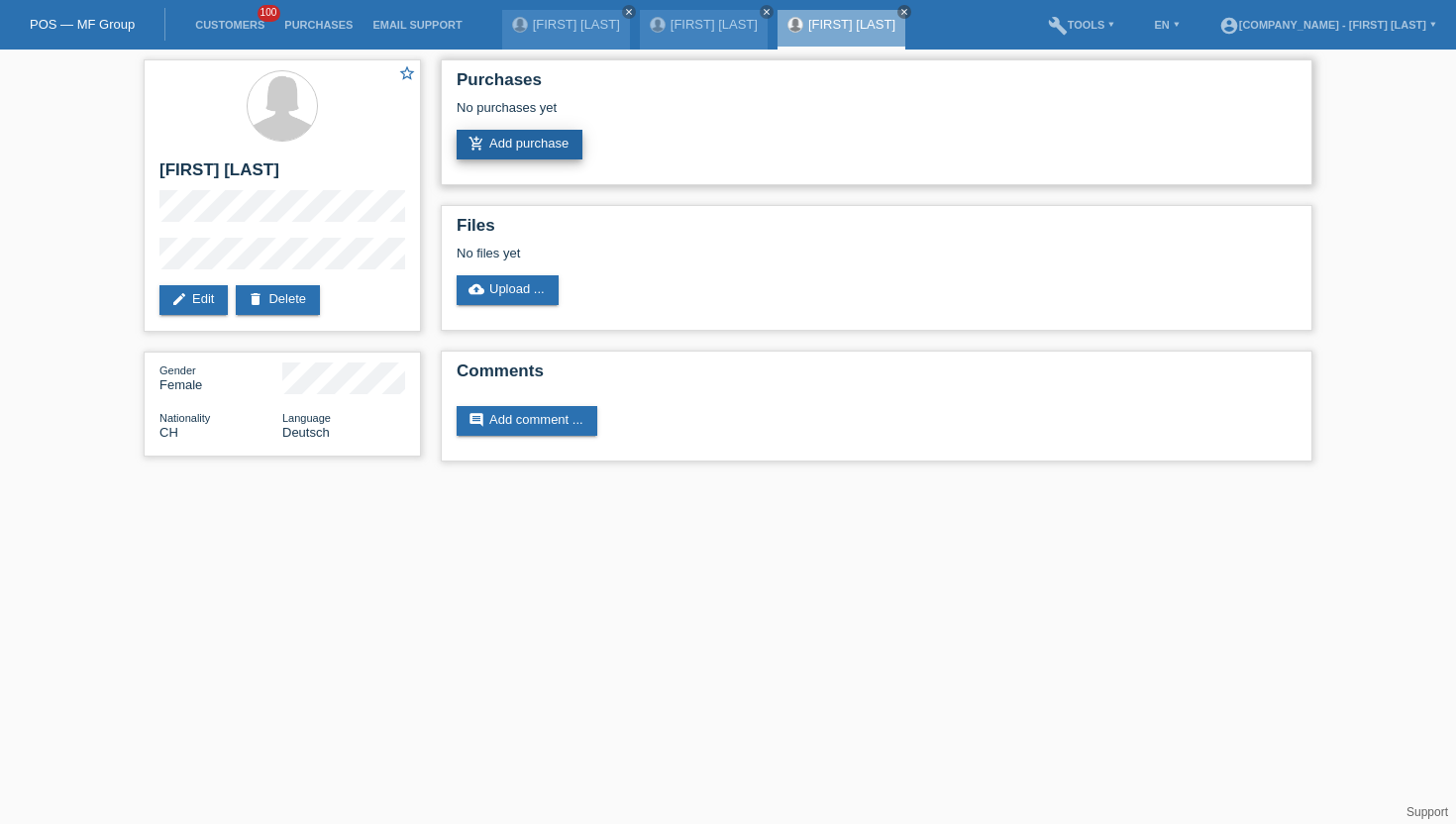click on "add_shopping_cart  Add purchase" at bounding box center (519, 145) 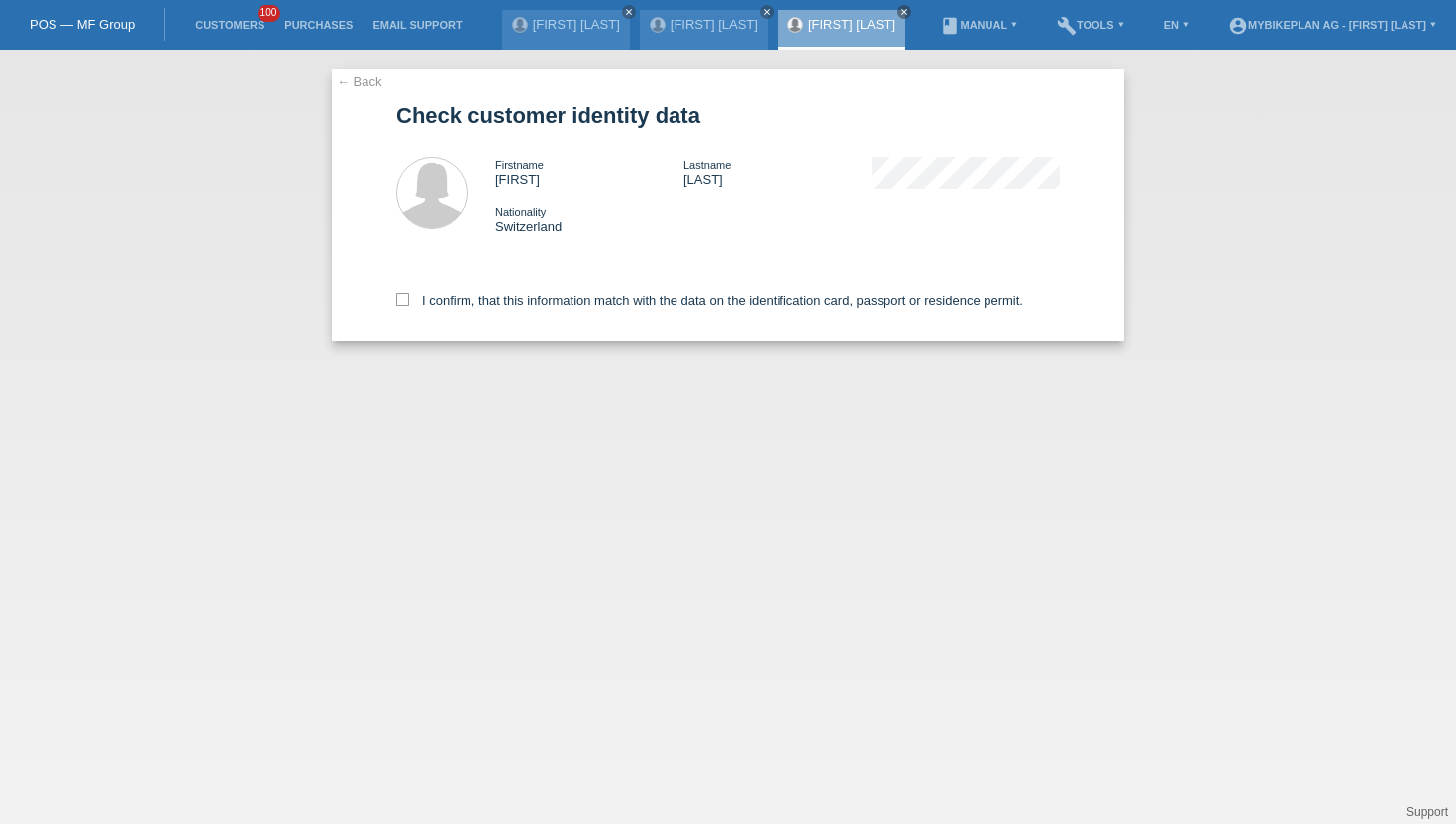 scroll, scrollTop: 0, scrollLeft: 0, axis: both 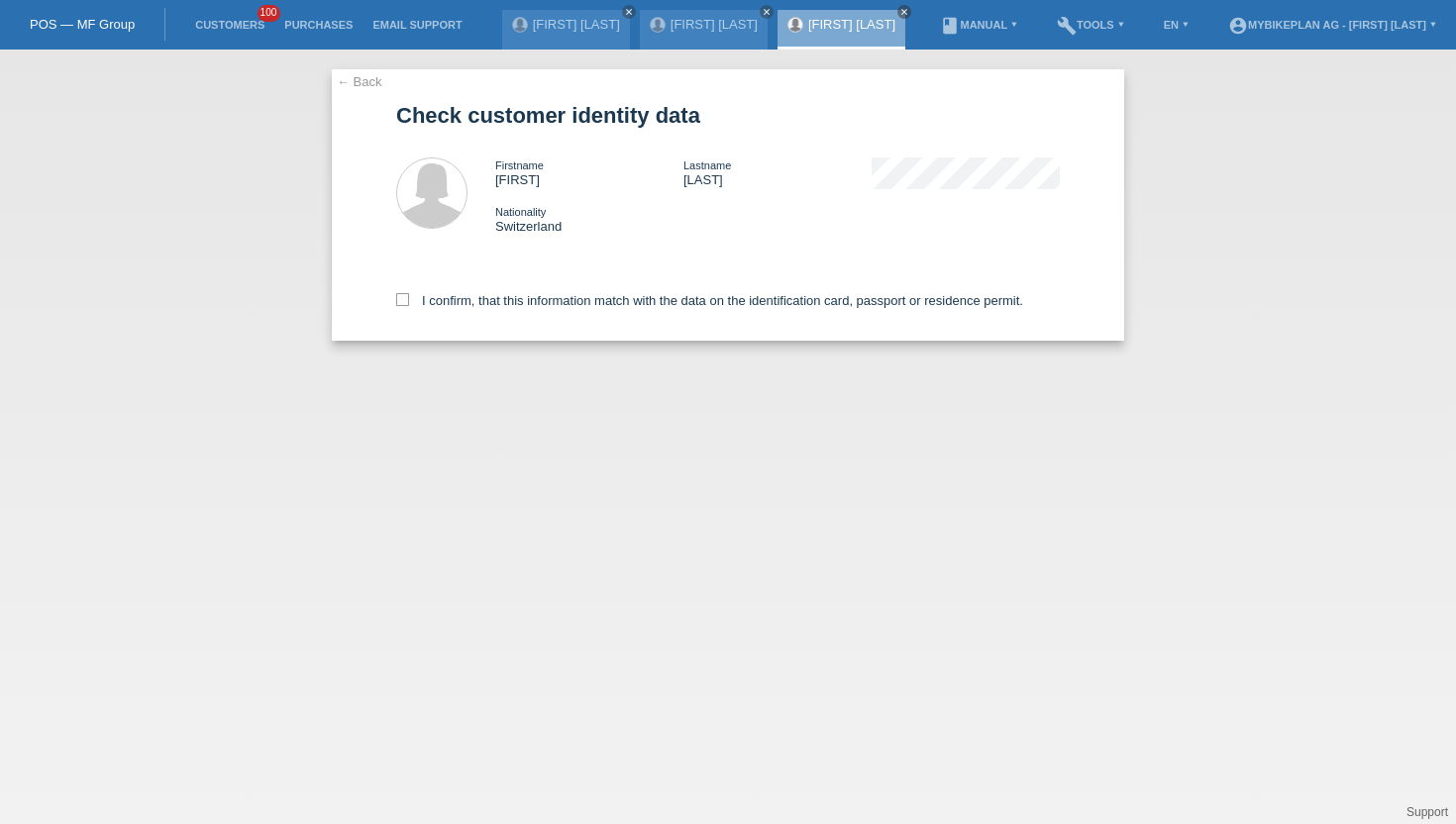 click on "← Back
Check customer identity data
Firstname
Meltem
Lastname
Marconi
Nationality
Switzerland" at bounding box center (728, 205) 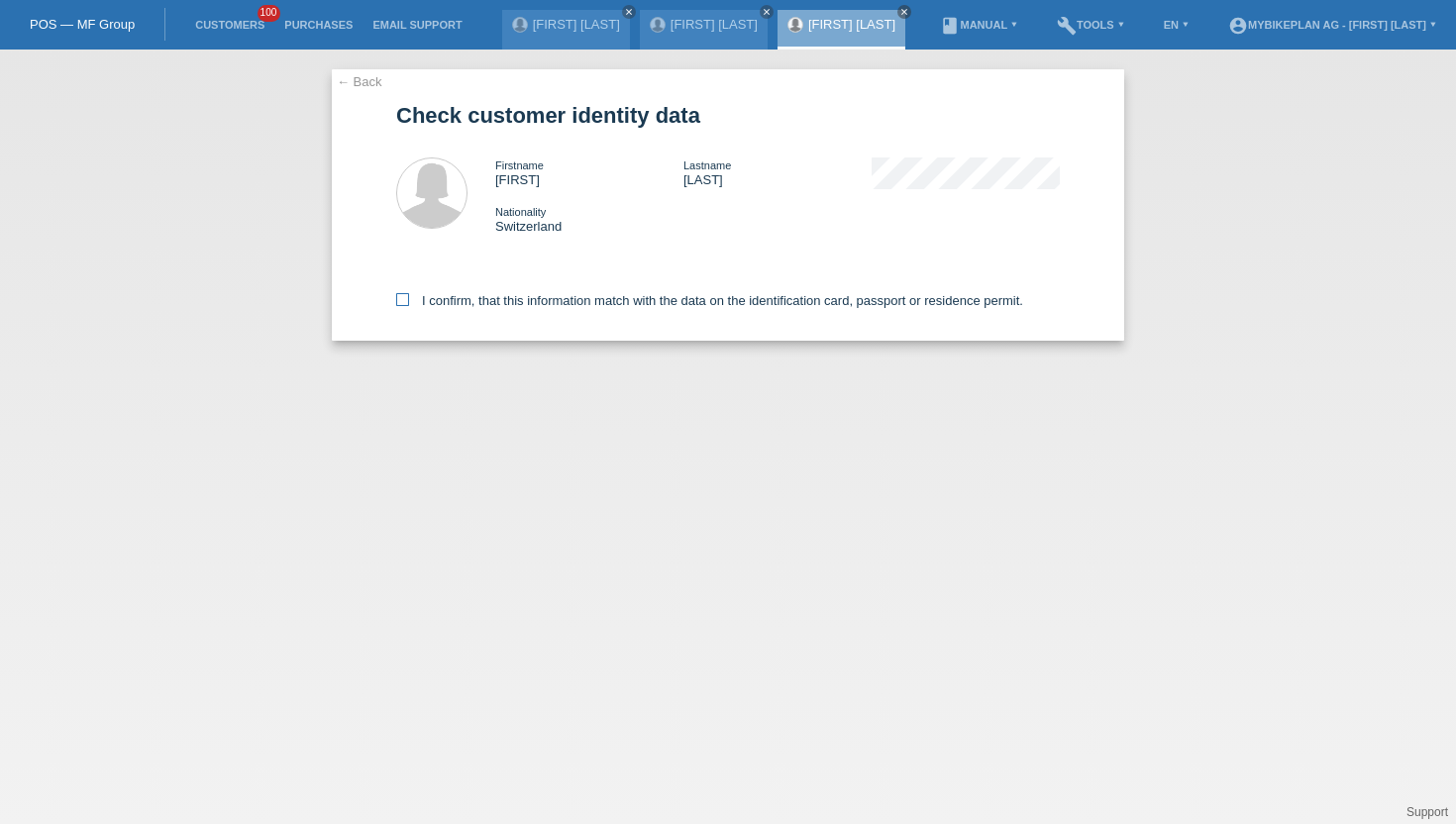 click at bounding box center (402, 299) 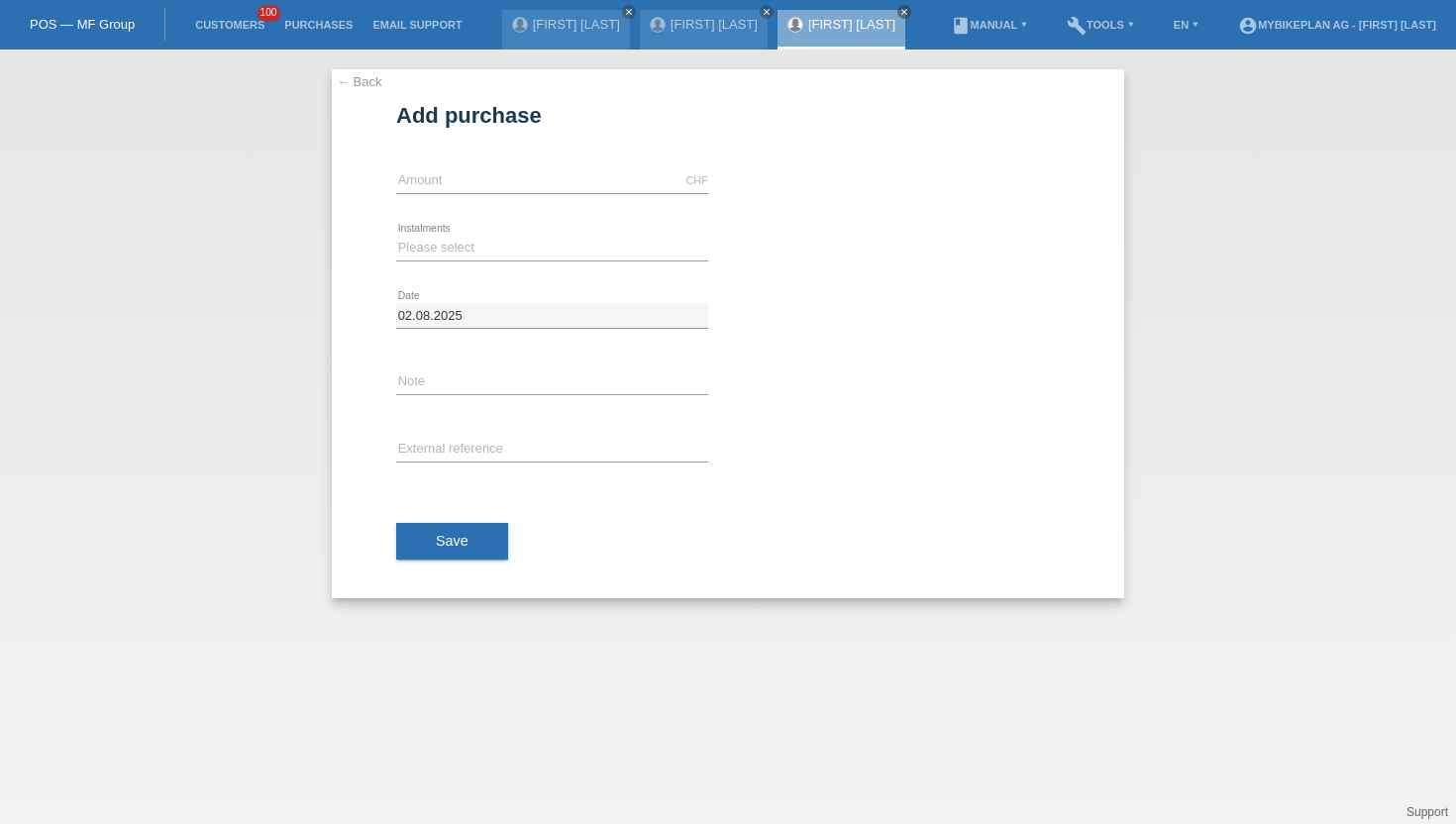 scroll, scrollTop: 0, scrollLeft: 0, axis: both 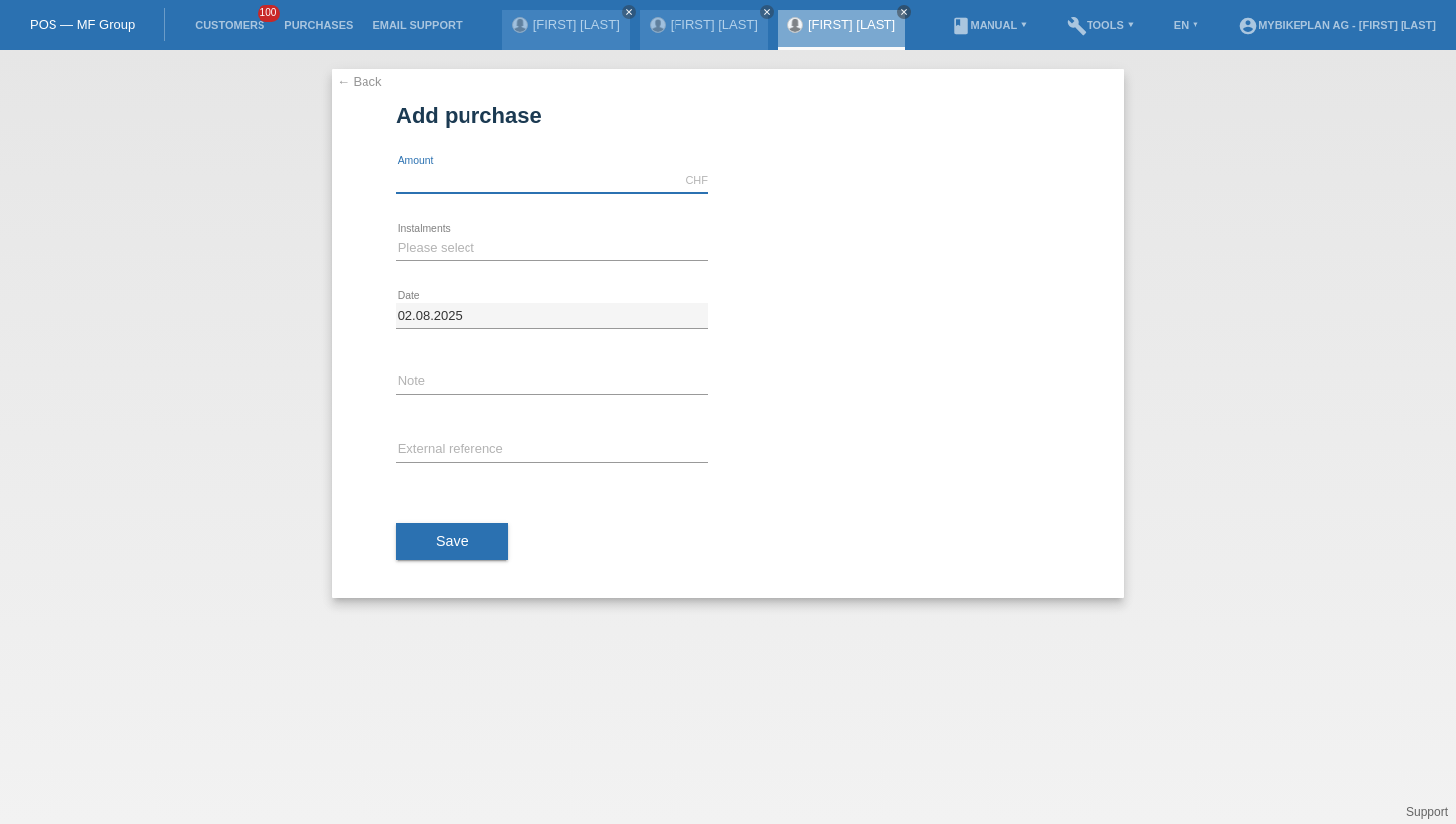 click at bounding box center (552, 180) 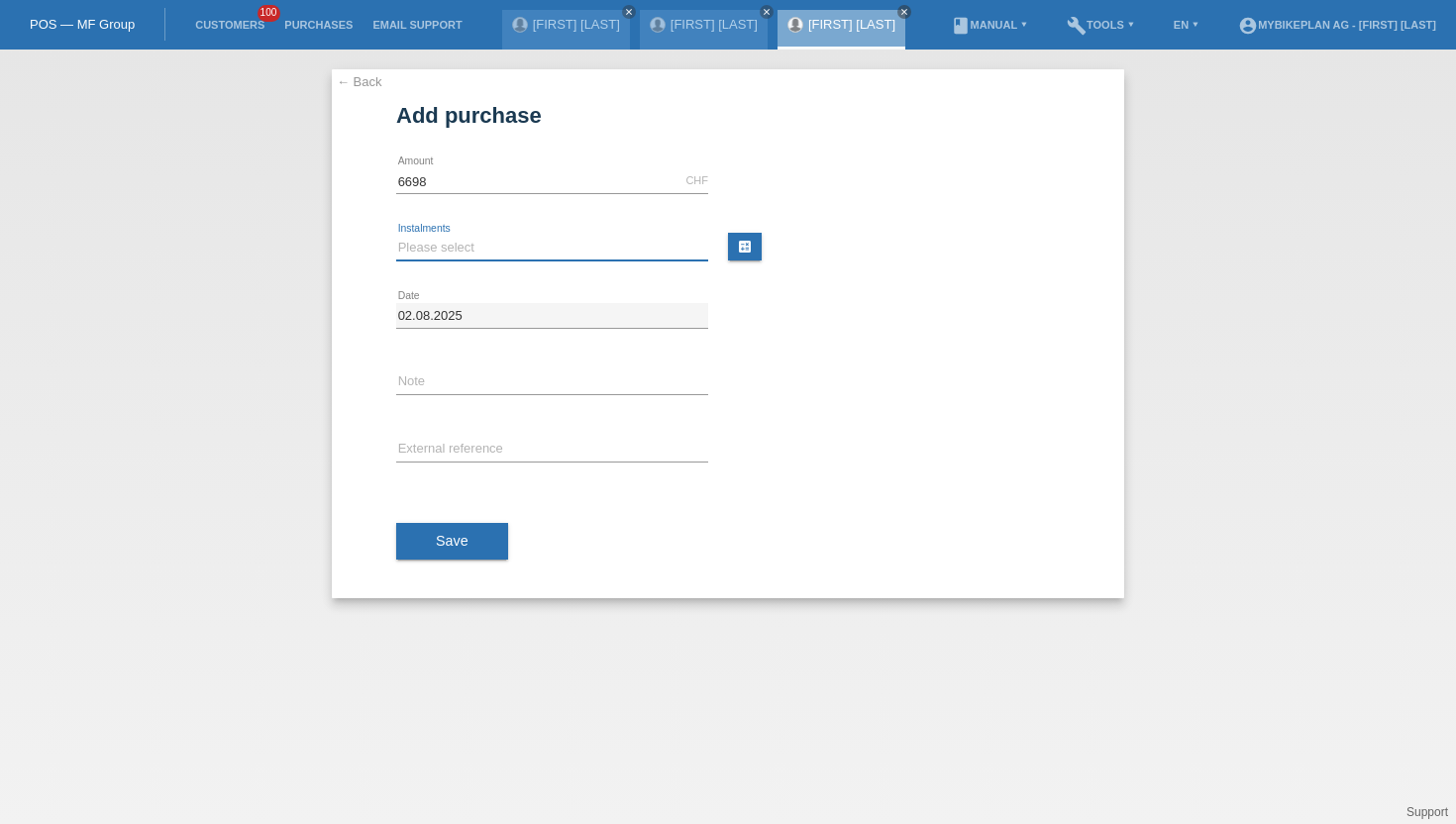 type on "6698.00" 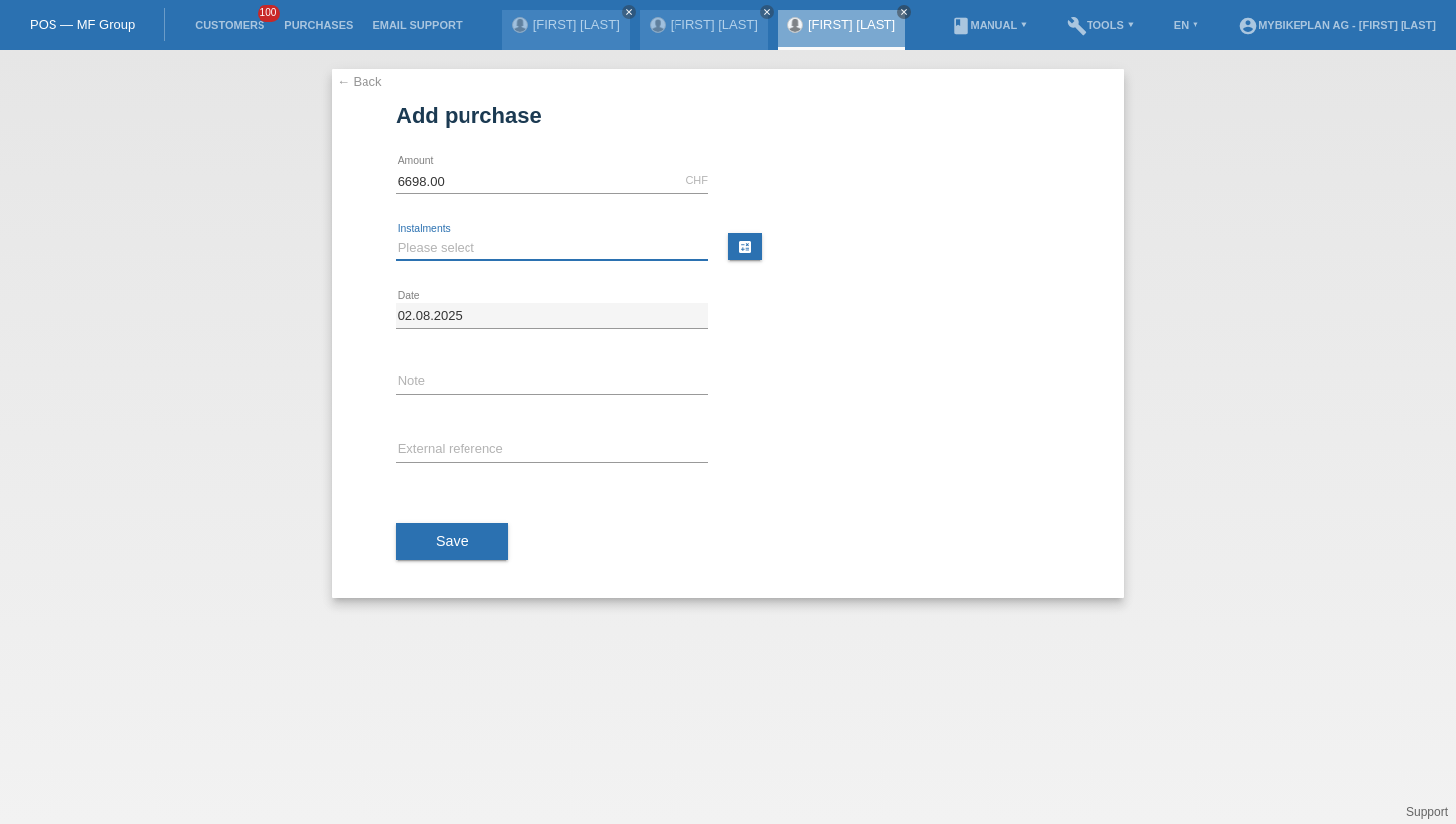 click on "Please select
6 instalments
12 instalments
18 instalments
24 instalments
36 instalments
48 instalments" at bounding box center [552, 248] 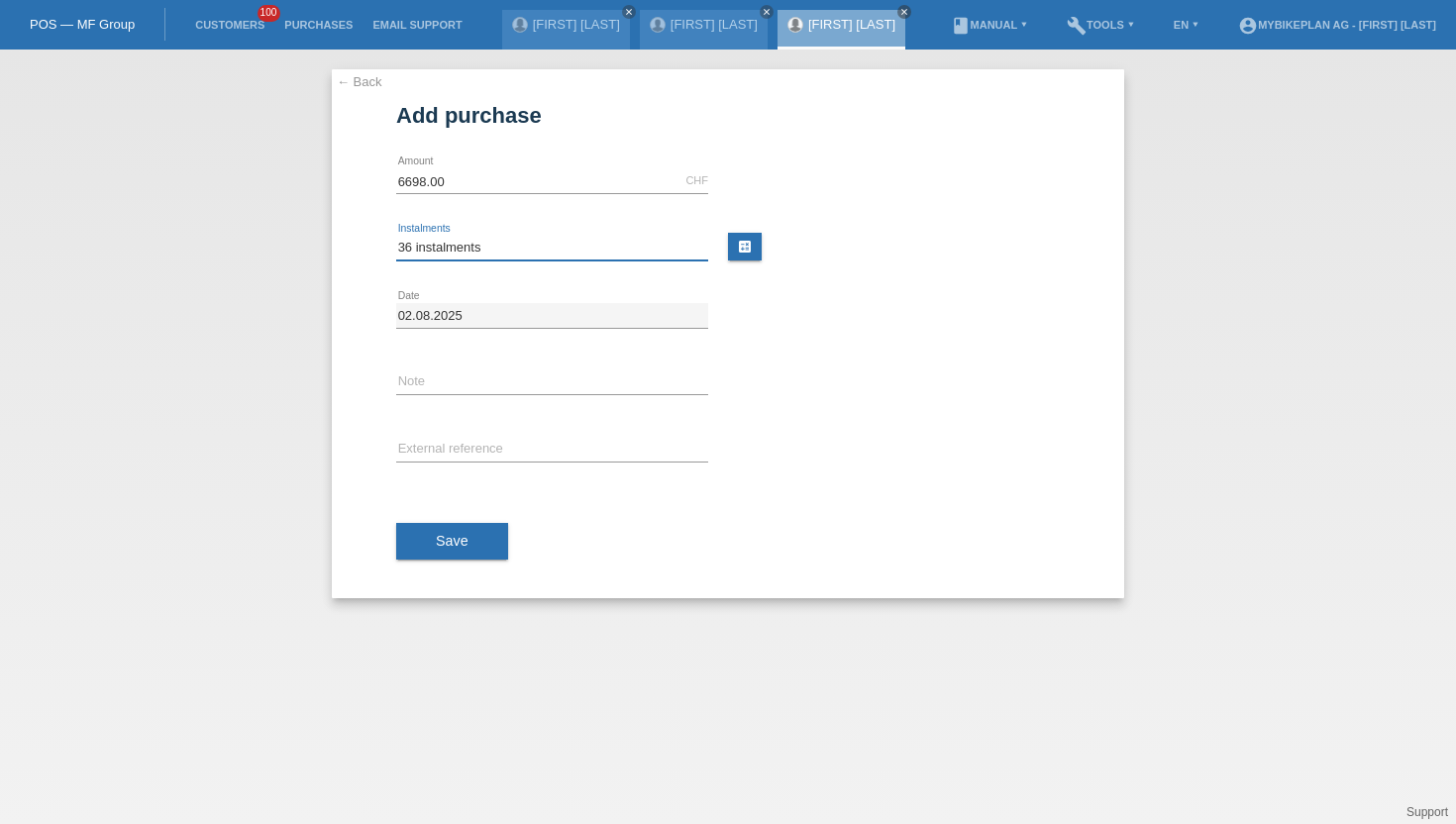 click on "Please select
6 instalments
12 instalments
18 instalments
24 instalments
36 instalments
48 instalments" at bounding box center (552, 248) 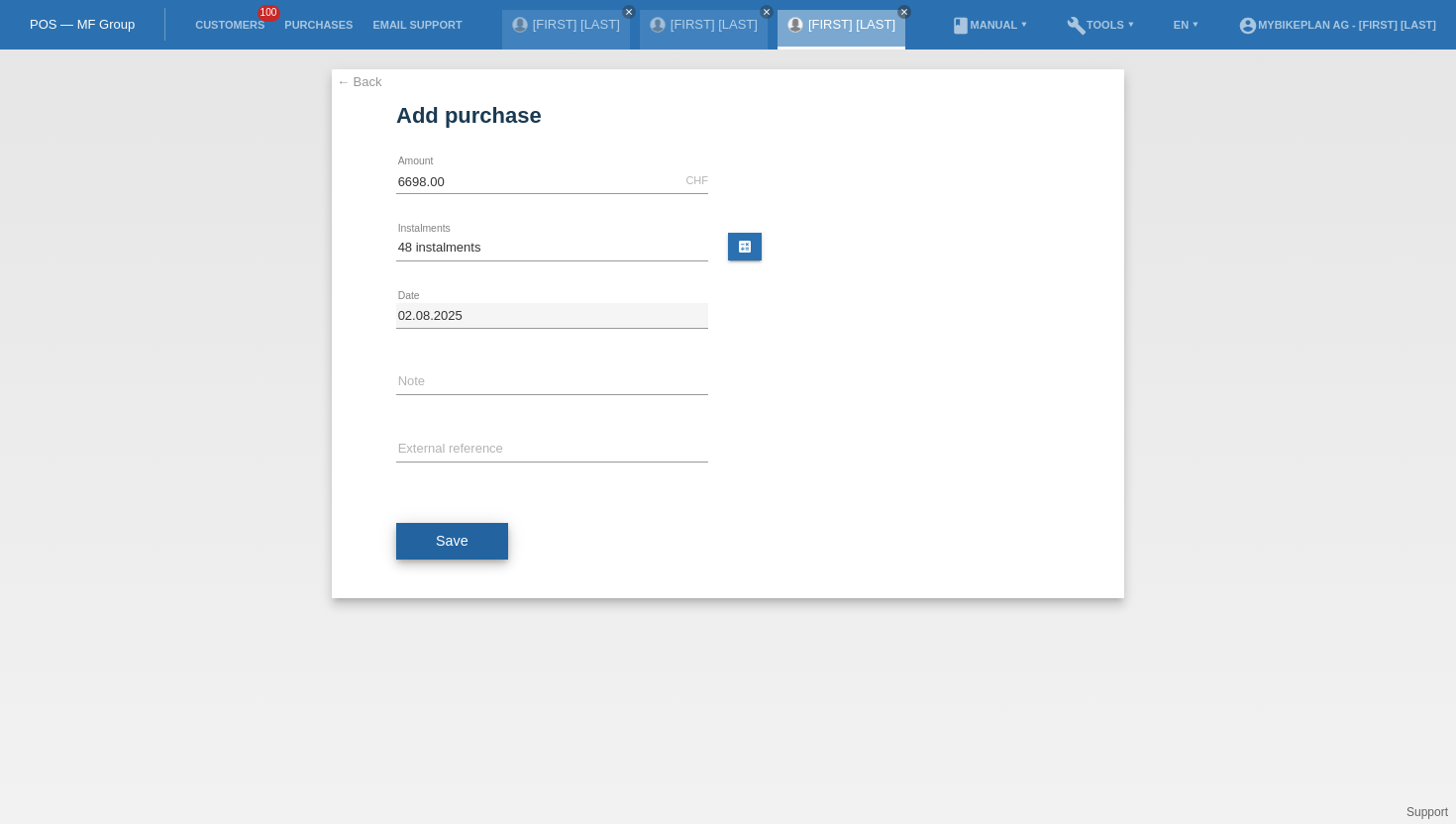 click on "Save" at bounding box center [452, 541] 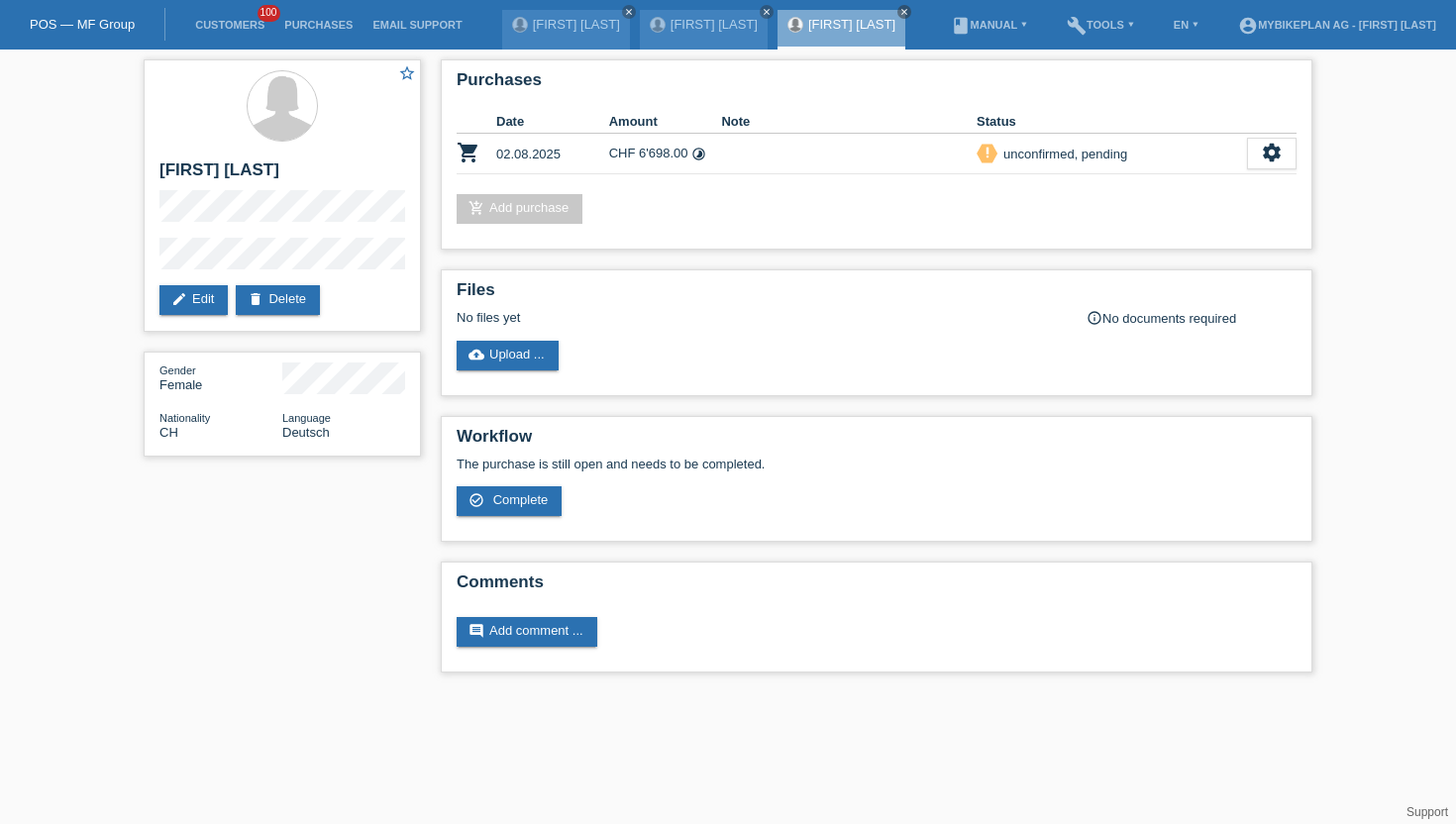scroll, scrollTop: 0, scrollLeft: 0, axis: both 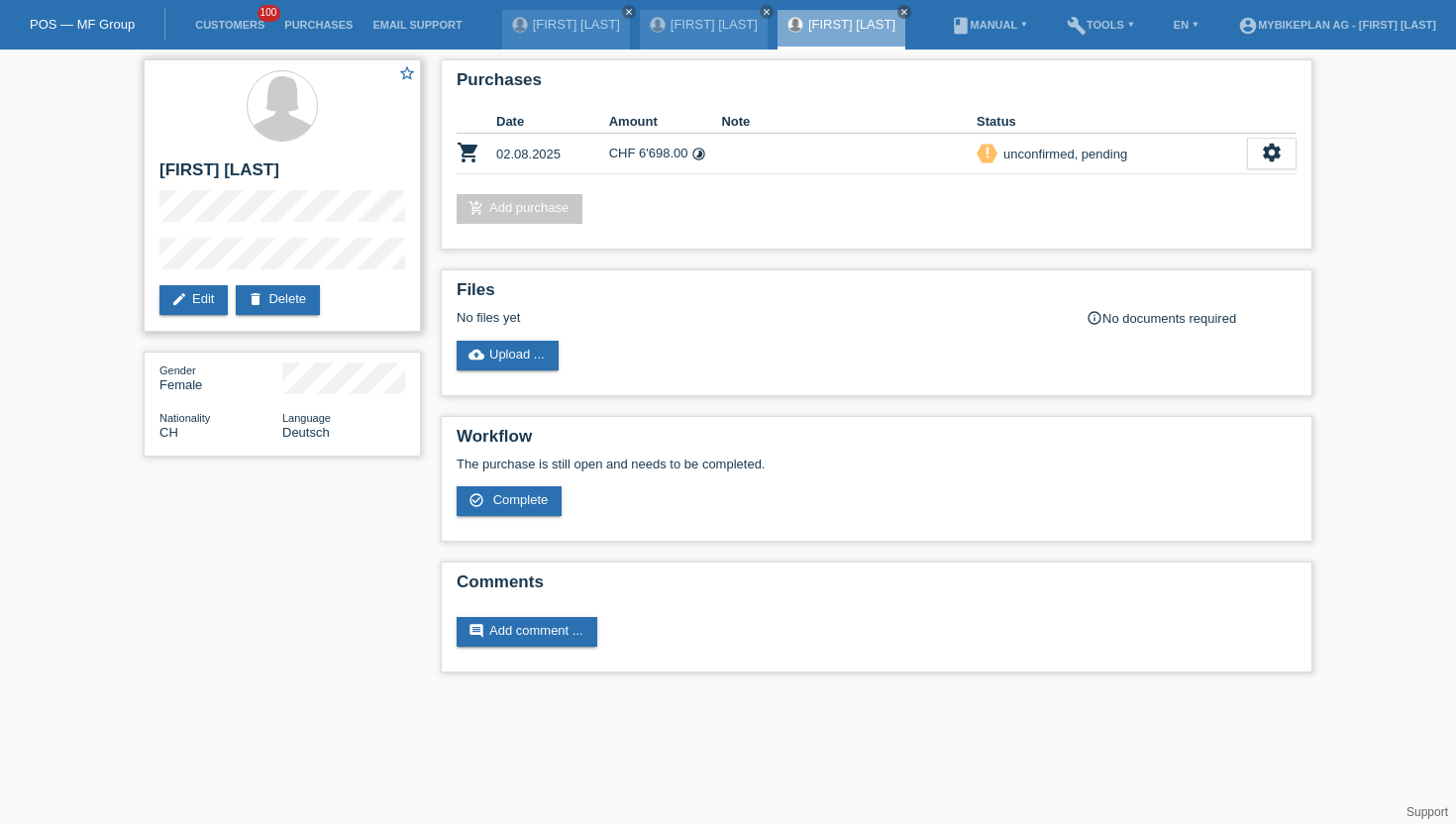 click on "star_border
[FIRST] [LAST]
edit  Edit
delete  Delete" at bounding box center [282, 195] 